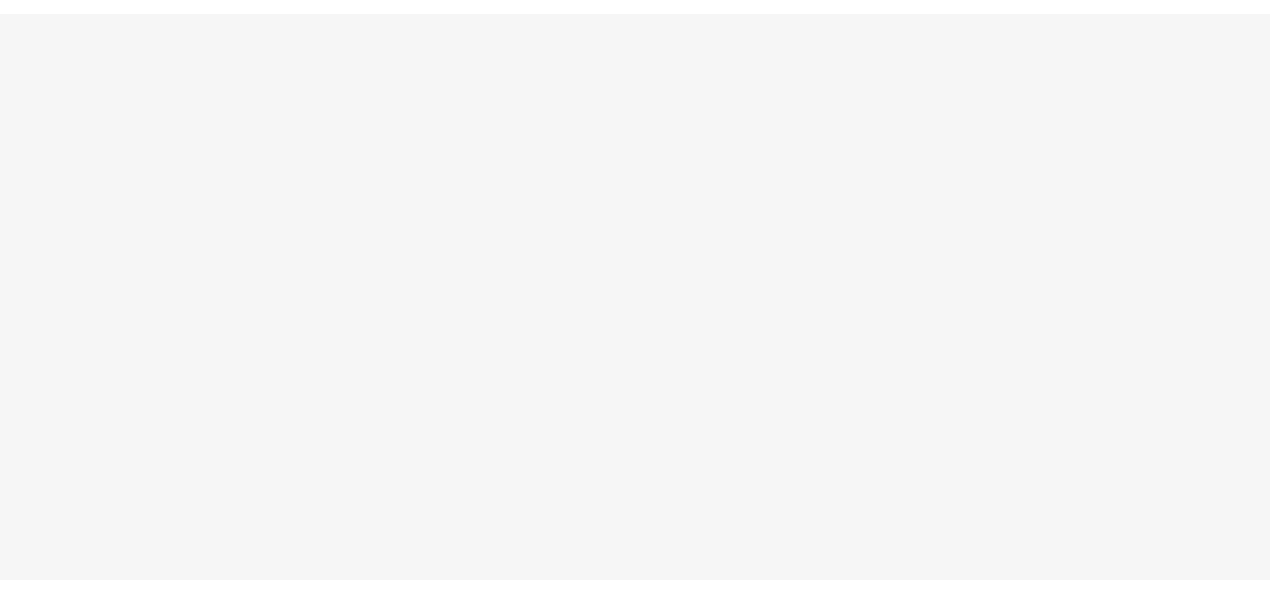 scroll, scrollTop: 0, scrollLeft: 0, axis: both 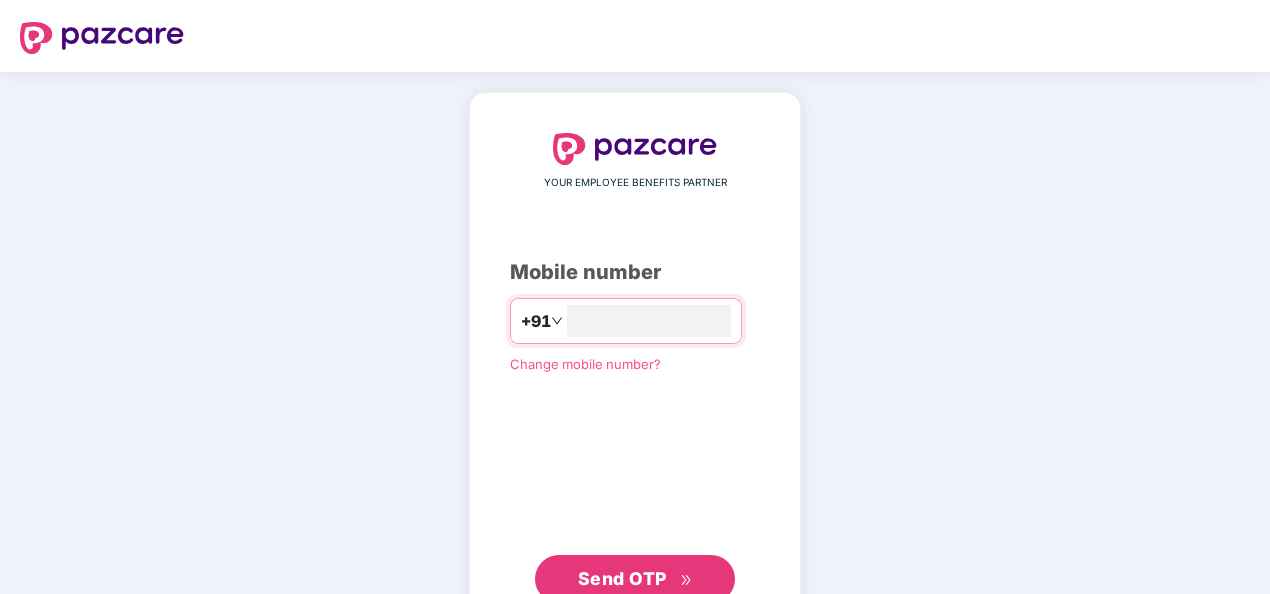 type on "**********" 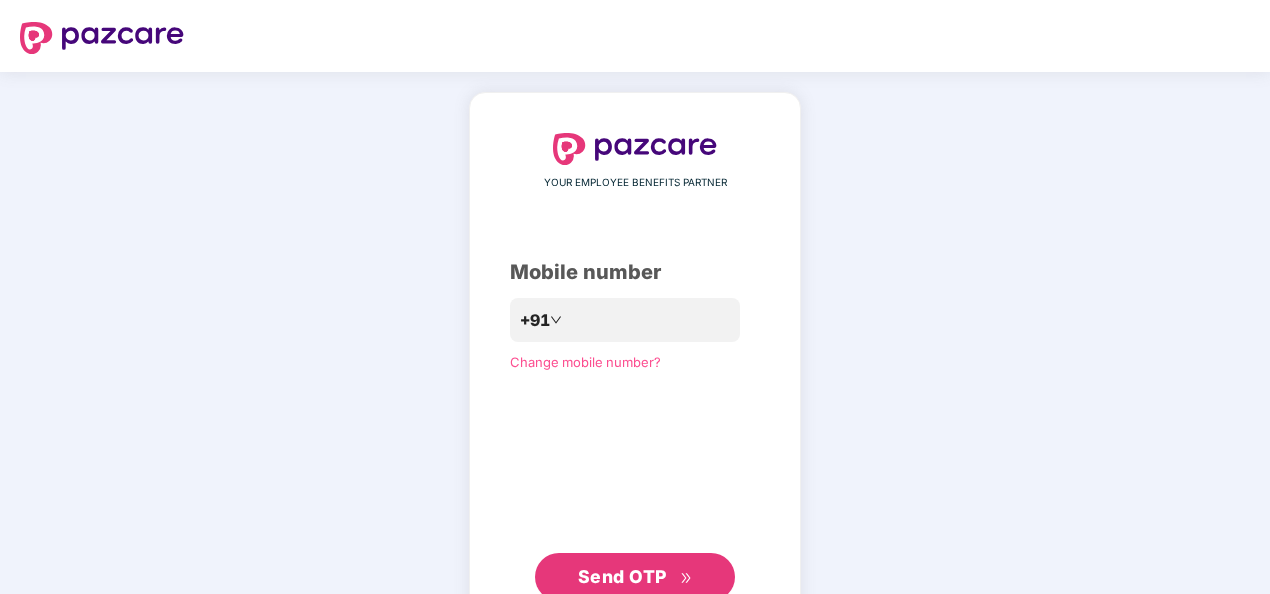 click on "Send OTP" at bounding box center (622, 576) 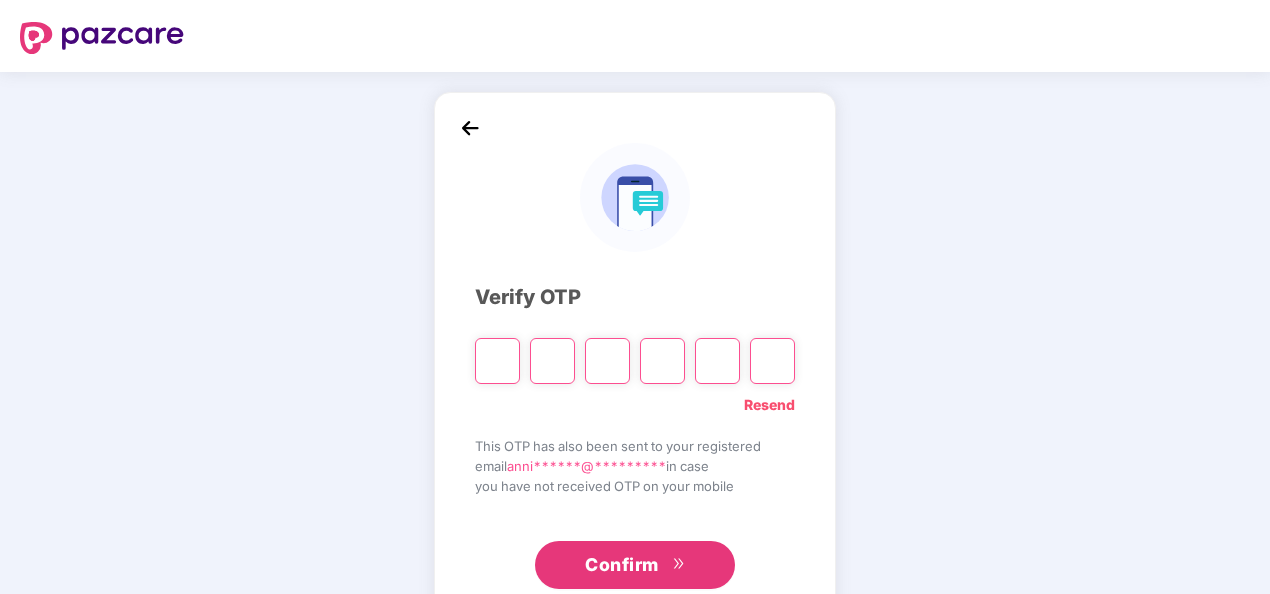 type on "*" 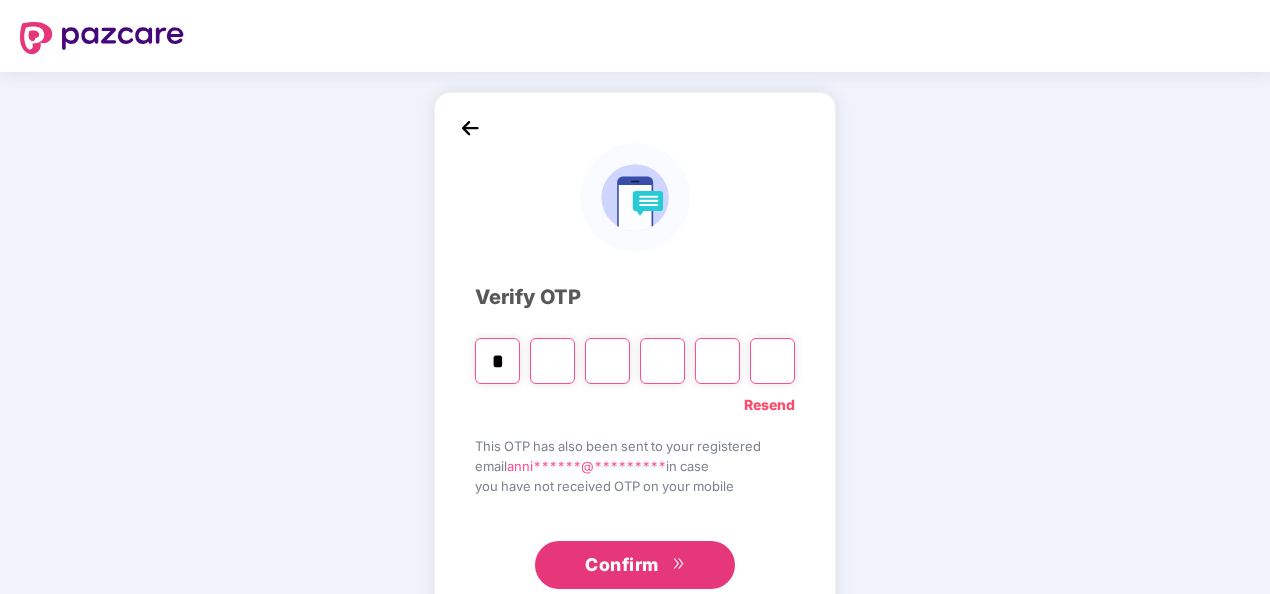 type on "*" 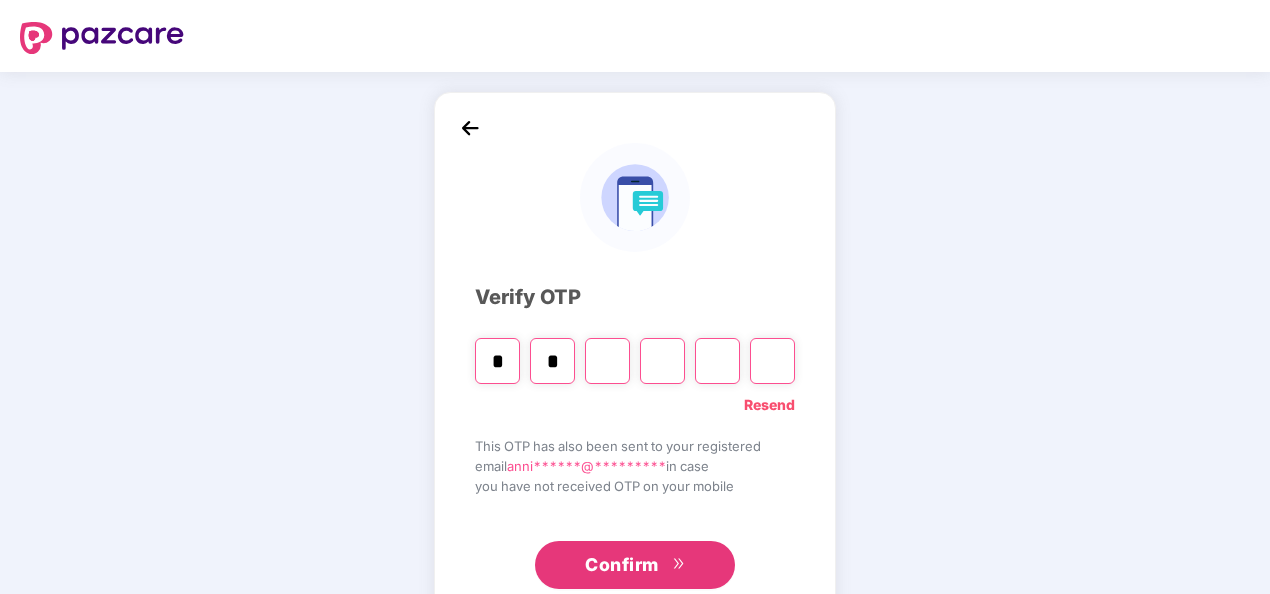 type on "*" 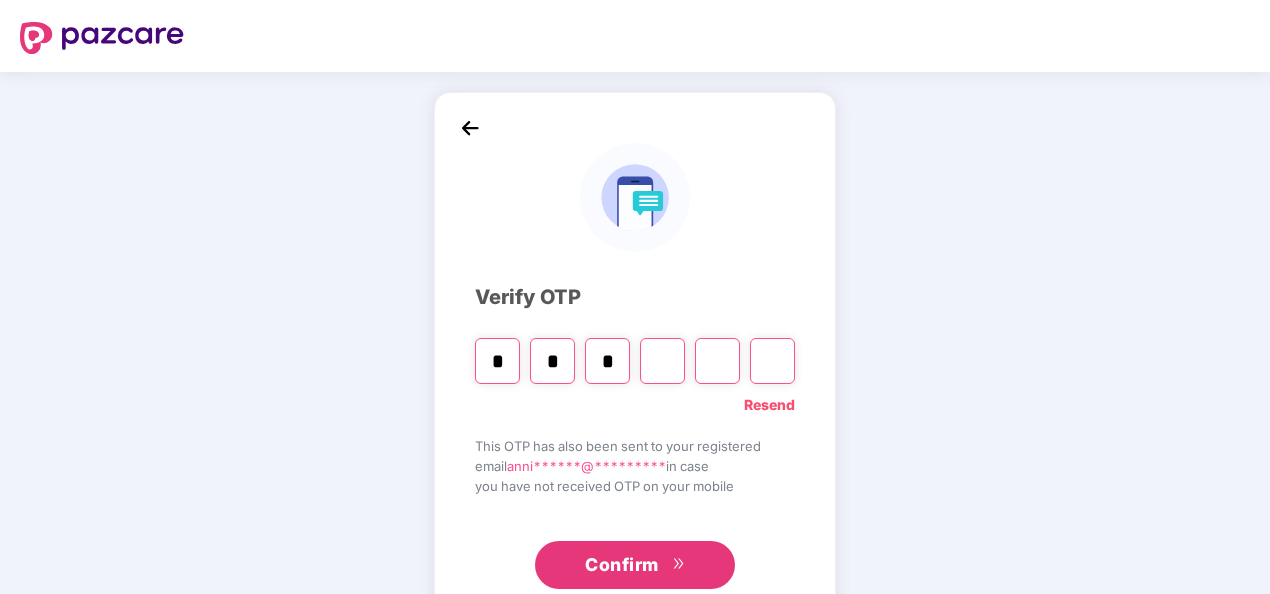 type on "*" 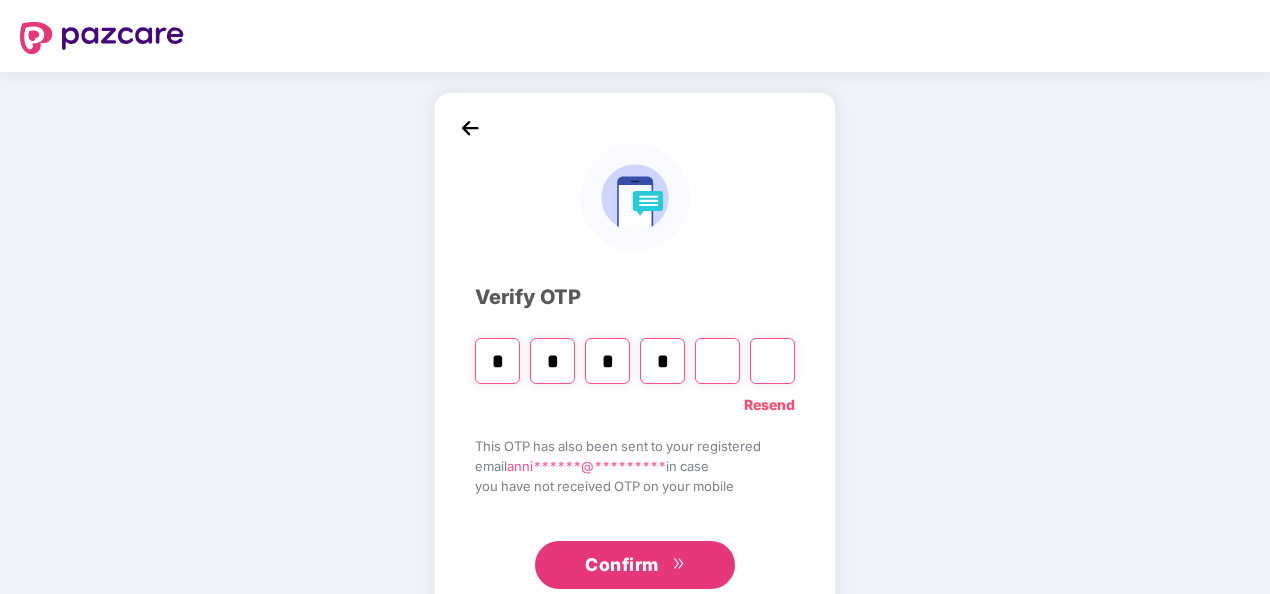 type on "*" 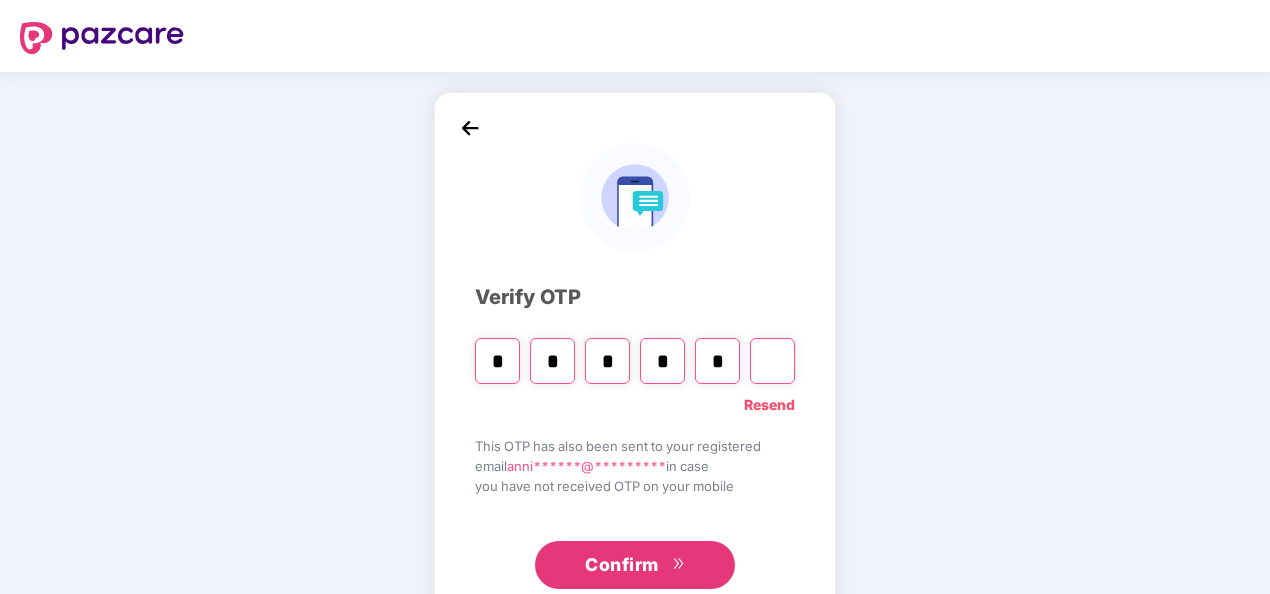 type on "*" 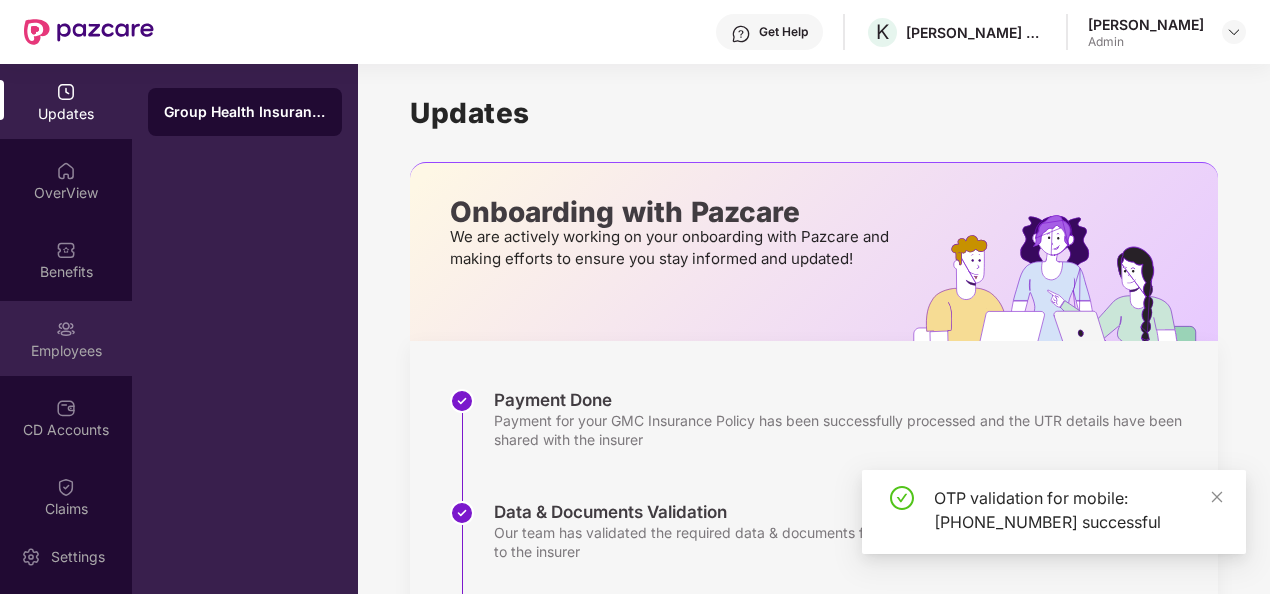 click on "Employees" at bounding box center (66, 338) 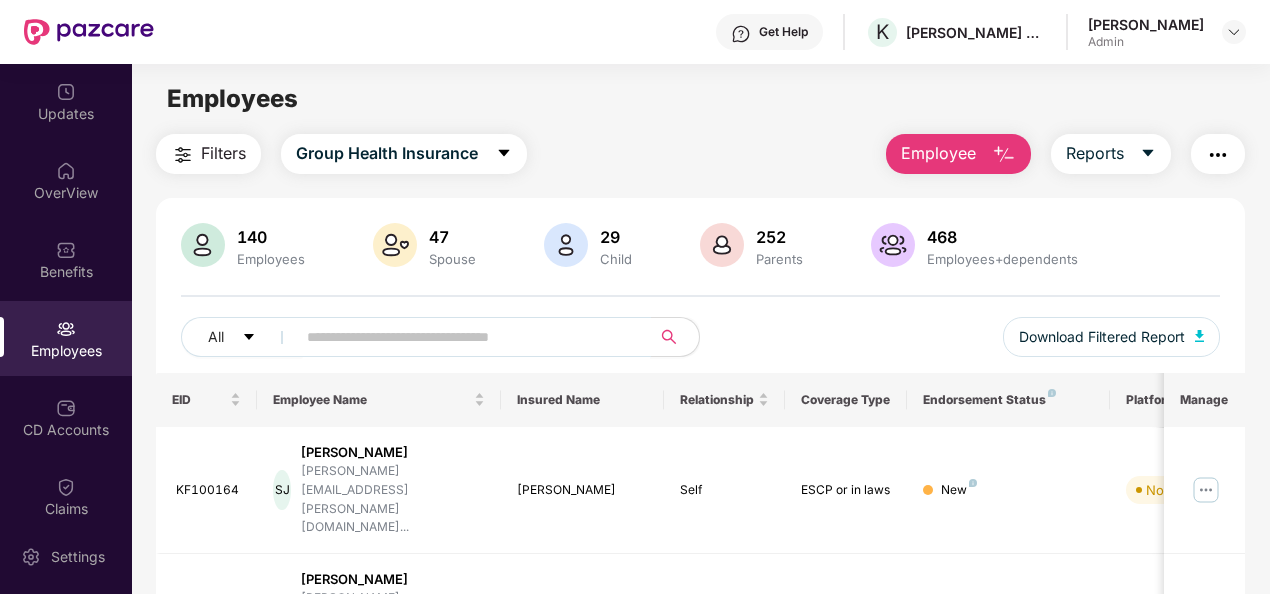 click at bounding box center (465, 337) 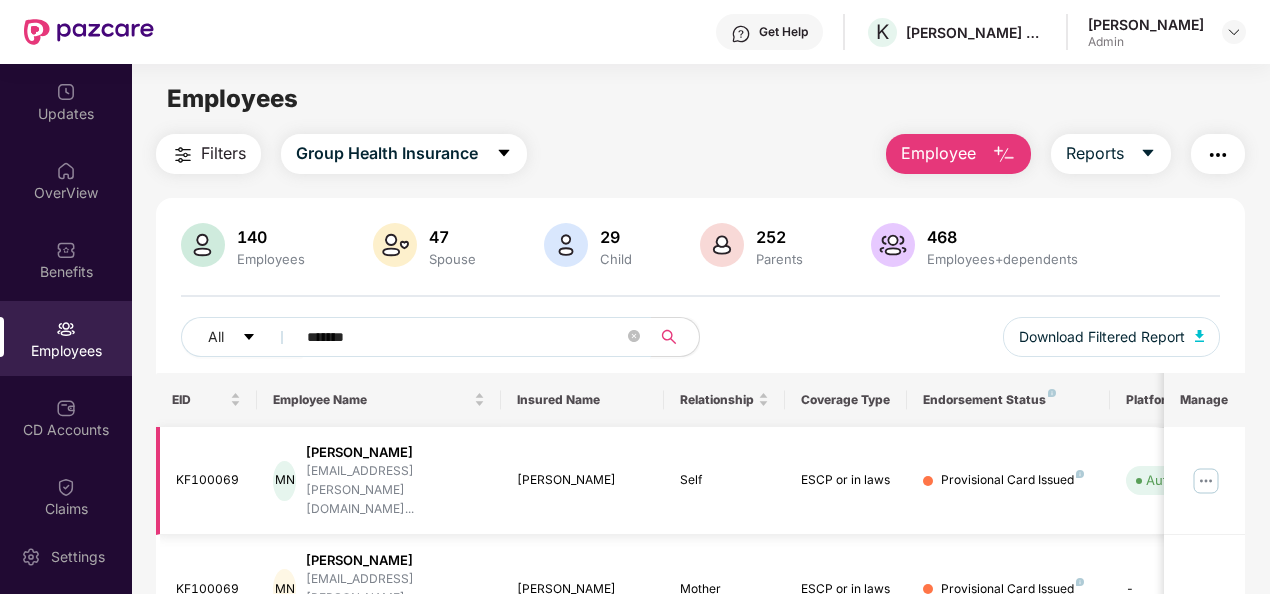 type on "*******" 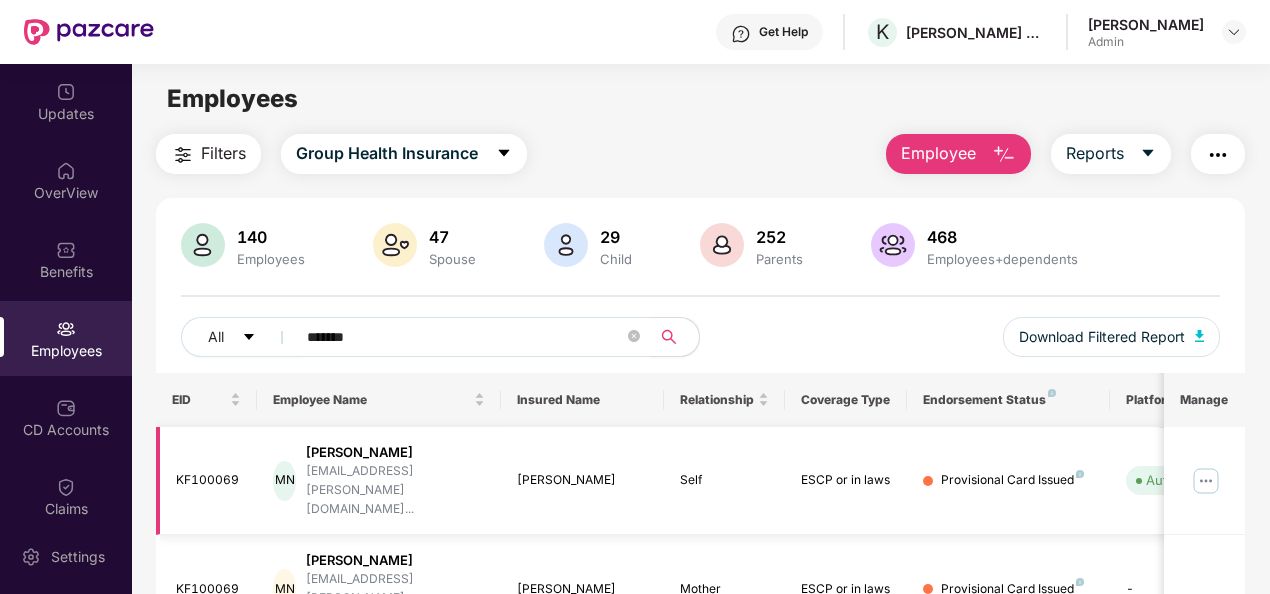 click at bounding box center (1206, 481) 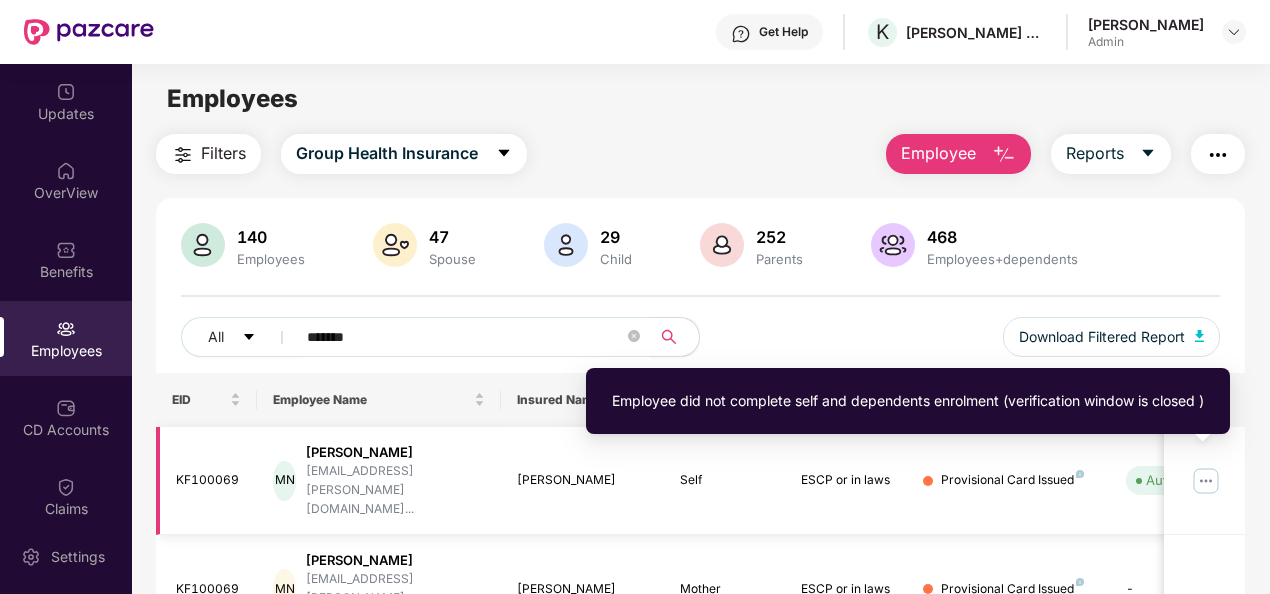 click on "Auto Verified" at bounding box center (1181, 480) 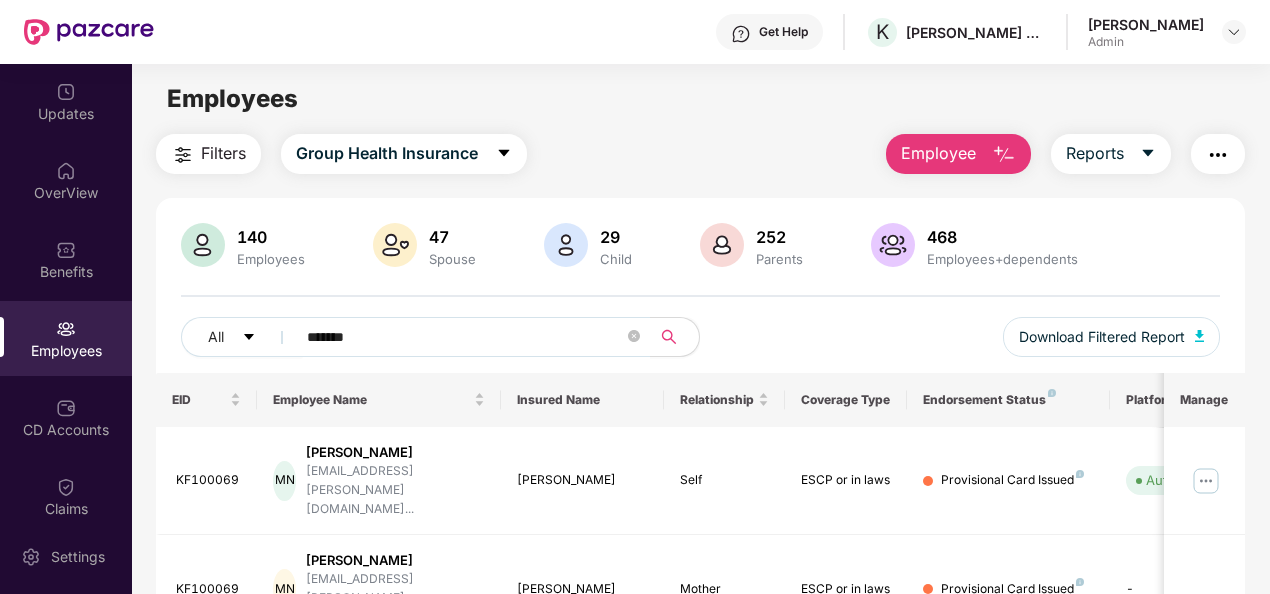 click on "Filters Group Health Insurance Employee  Reports 140 Employees 47 Spouse 29 Child 252 Parents 468 Employees+dependents All ******* Download Filtered Report EID Employee Name Insured Name Relationship Coverage Type Endorsement Status Platform Status Joining Date Manage                   KF100069 MN Manyata Nayak   manyata.nayak@kuhoo.co... Manyata Nayak Self ESCP or in laws Provisional Card Issued Auto Verified 05 June 2025 KF100069 MN Manyata Nayak   manyata.nayak@kuhoo.co... Kshirabdhi Nayak Mother ESCP or in laws Provisional Card Issued - 05 June 2025 KF100069 MN Manyata Nayak   manyata.nayak@kuhoo.co... Nihar Ranjan Nayak Father ESCP or in laws Provisional Card Issued - 05 June 2025 Total 3 items 1" at bounding box center (700, 479) 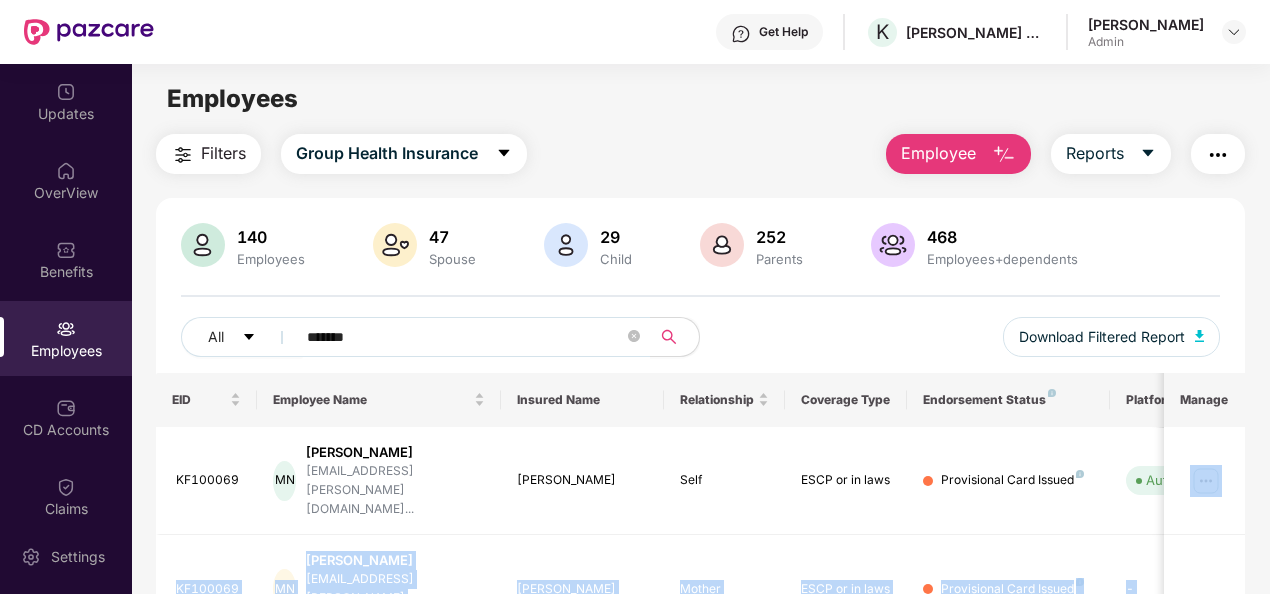 drag, startPoint x: 1267, startPoint y: 434, endPoint x: 1273, endPoint y: 502, distance: 68.26419 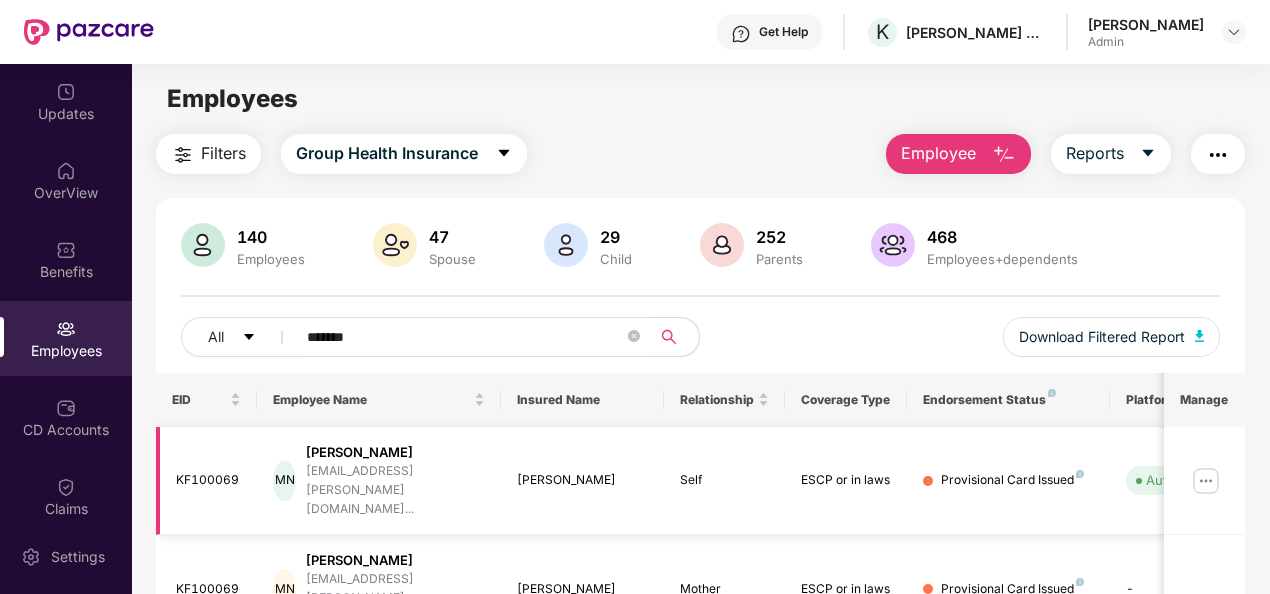 click on "Provisional Card Issued" at bounding box center [1008, 481] 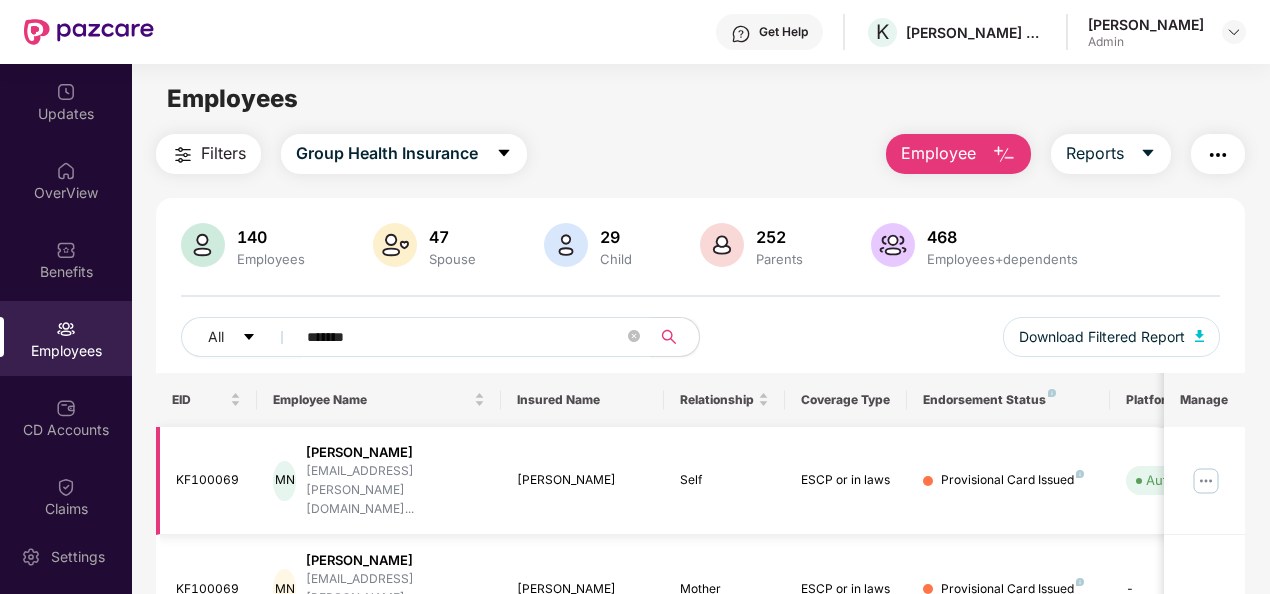 click on "KF100069" at bounding box center [209, 480] 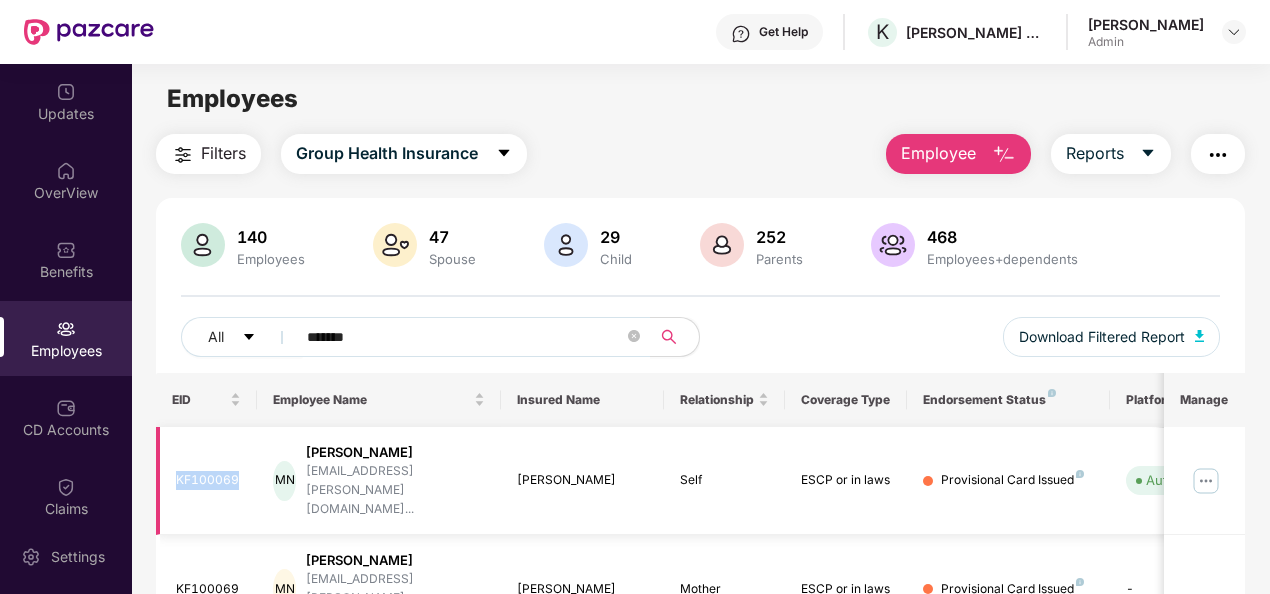 click on "KF100069" at bounding box center (209, 480) 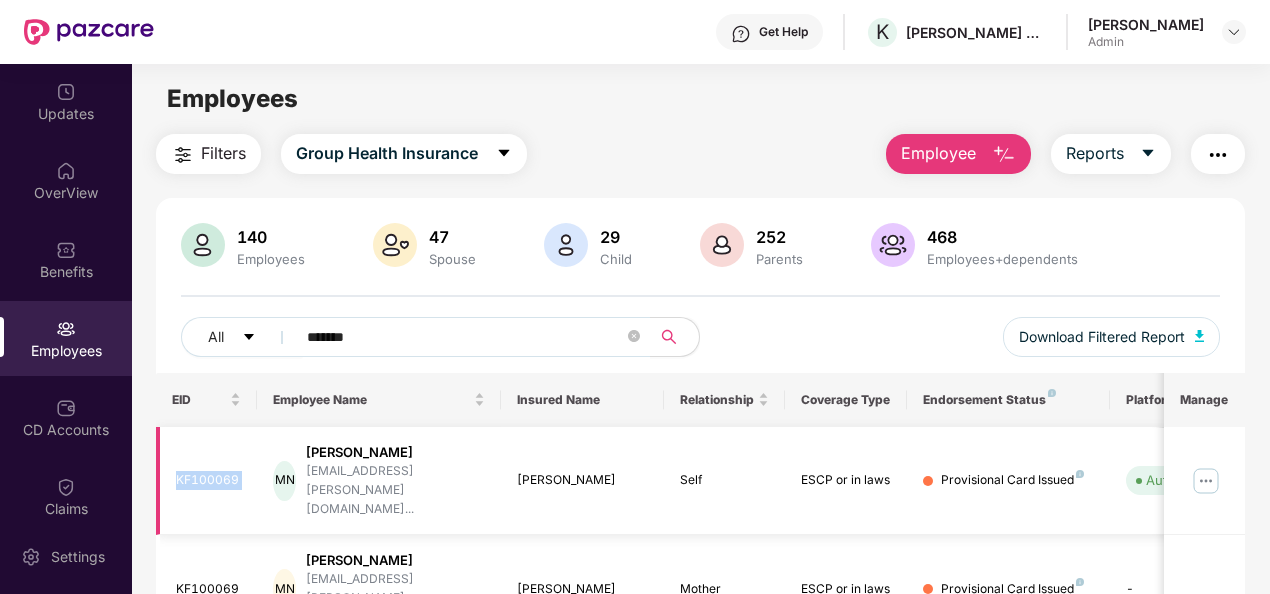 click on "KF100069" at bounding box center [209, 480] 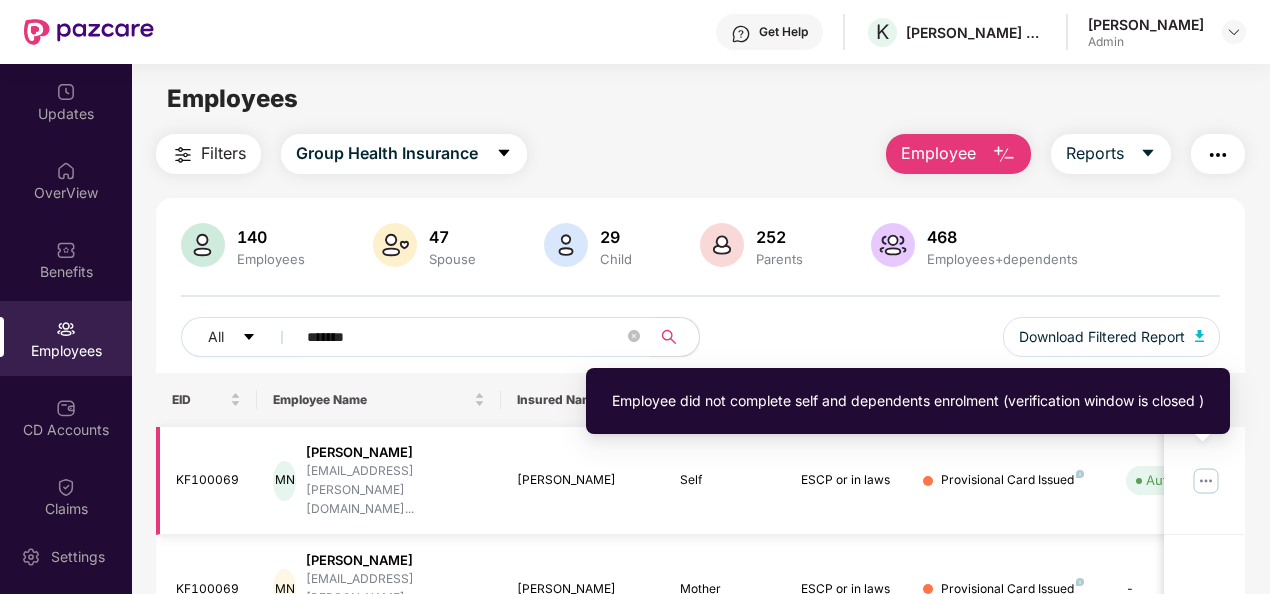 click on "Auto Verified" at bounding box center [1186, 480] 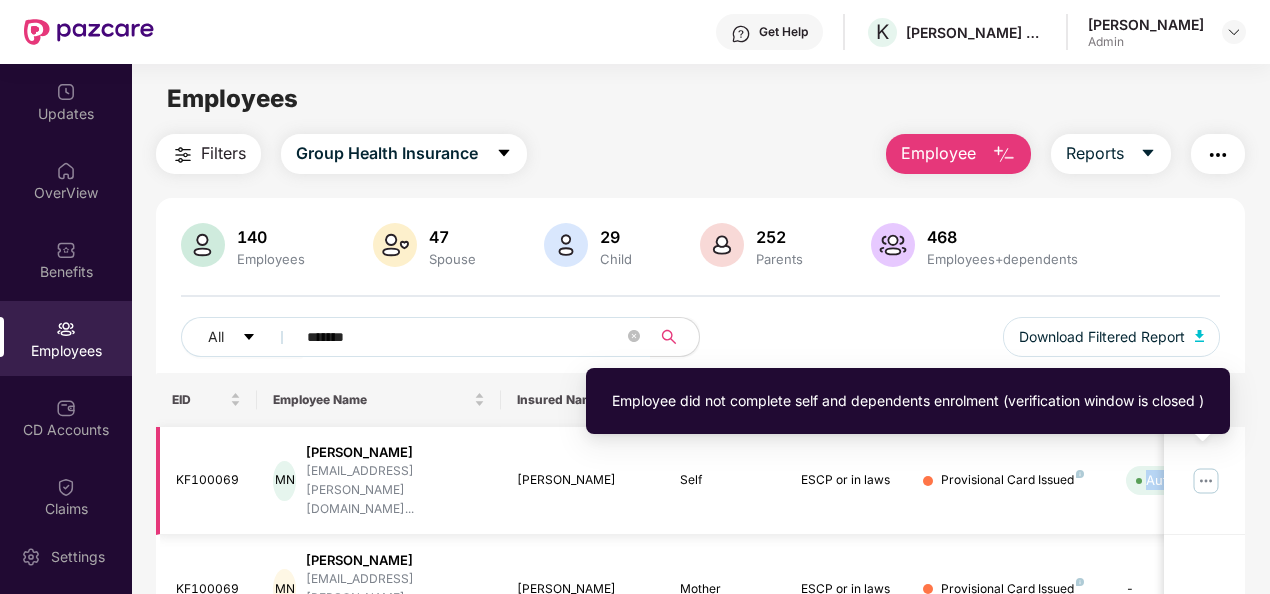 click on "Auto Verified" at bounding box center [1186, 480] 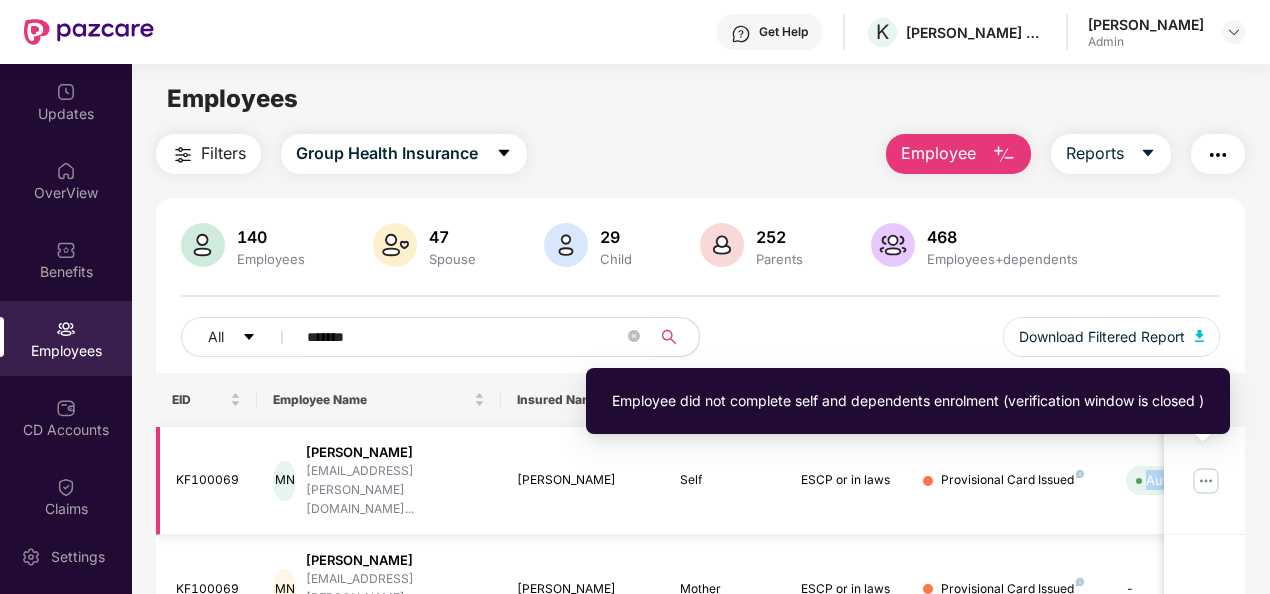 drag, startPoint x: 1146, startPoint y: 461, endPoint x: 1220, endPoint y: 466, distance: 74.168724 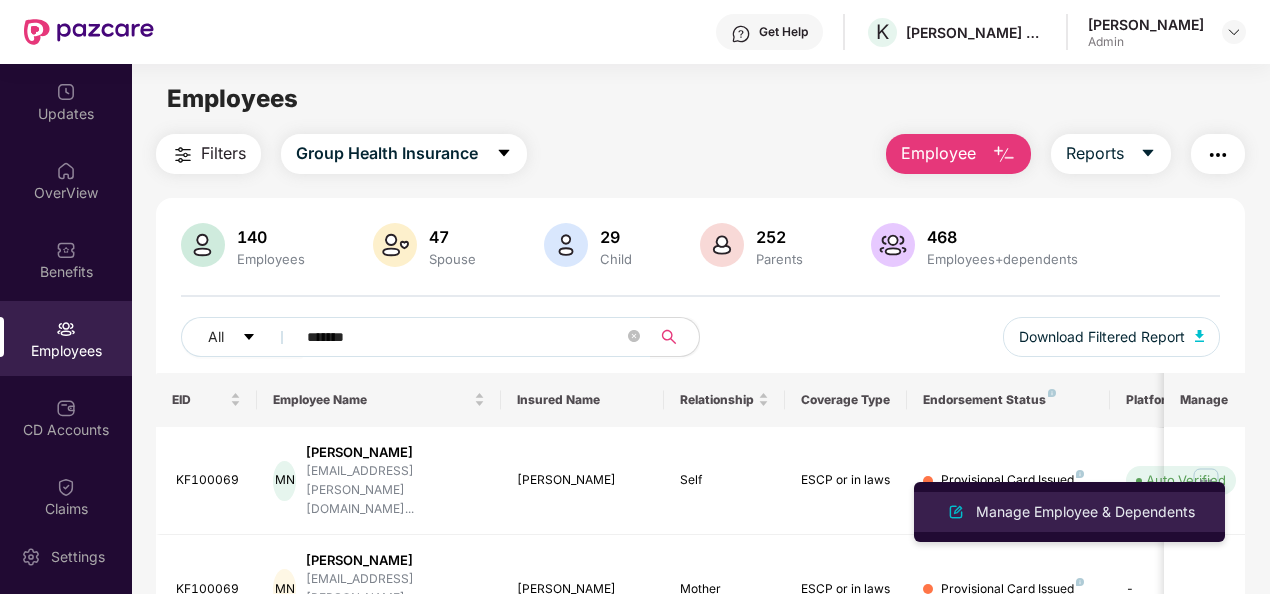 click on "Manage Employee & Dependents" at bounding box center [1069, 512] 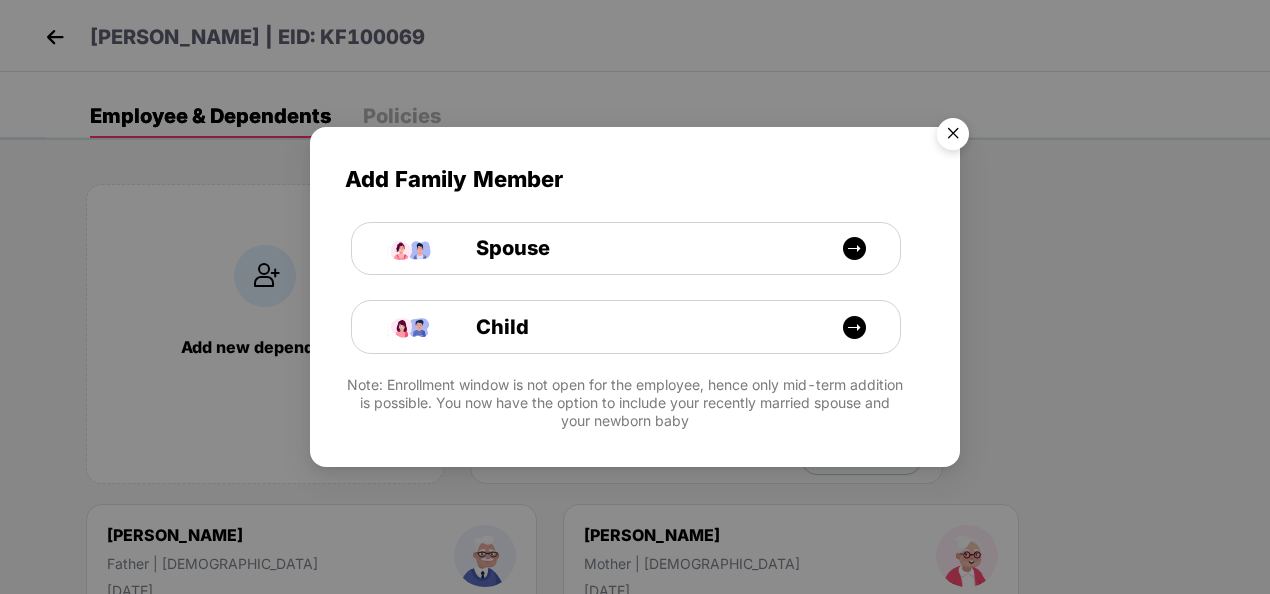 click at bounding box center (953, 137) 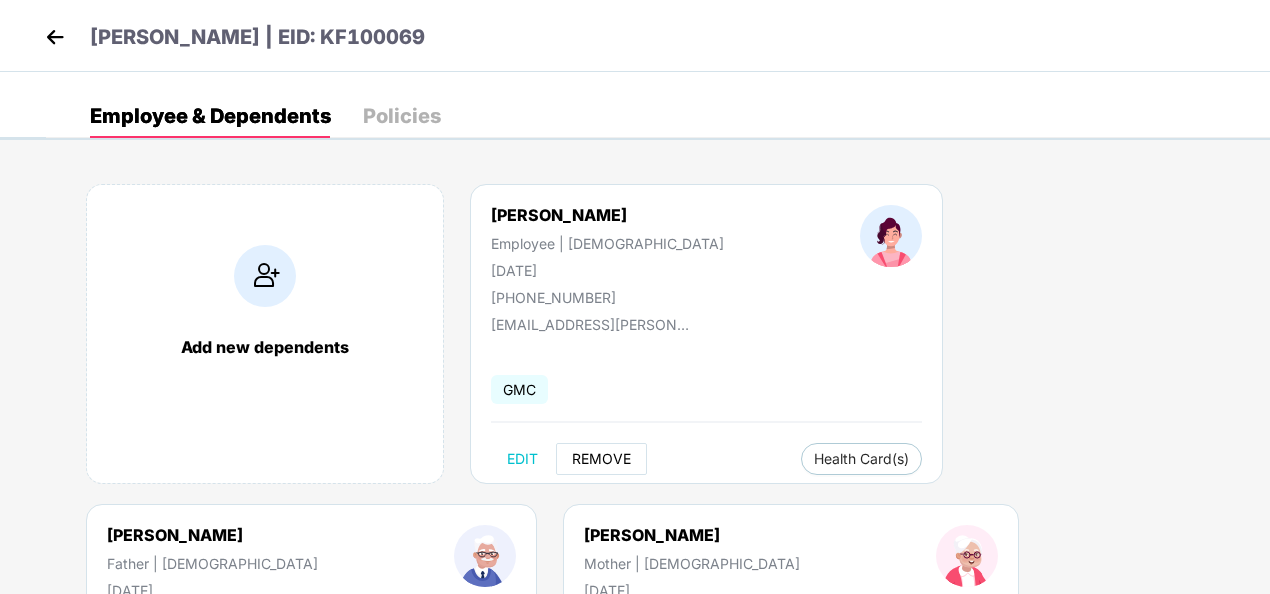 click on "REMOVE" at bounding box center (601, 459) 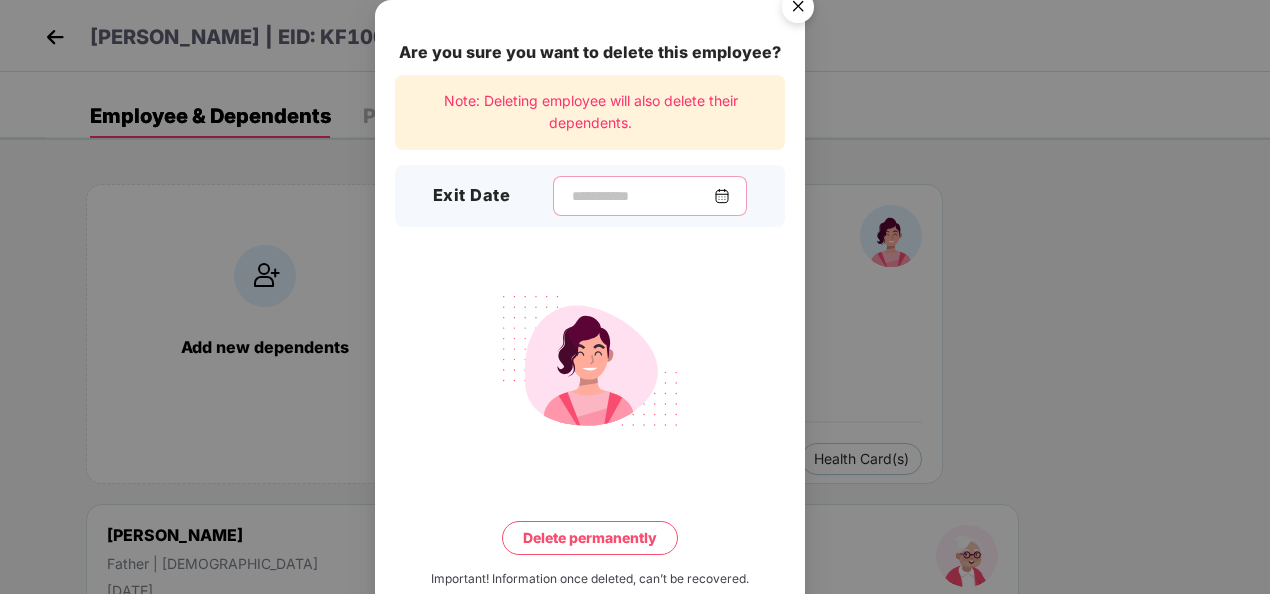 click at bounding box center [642, 196] 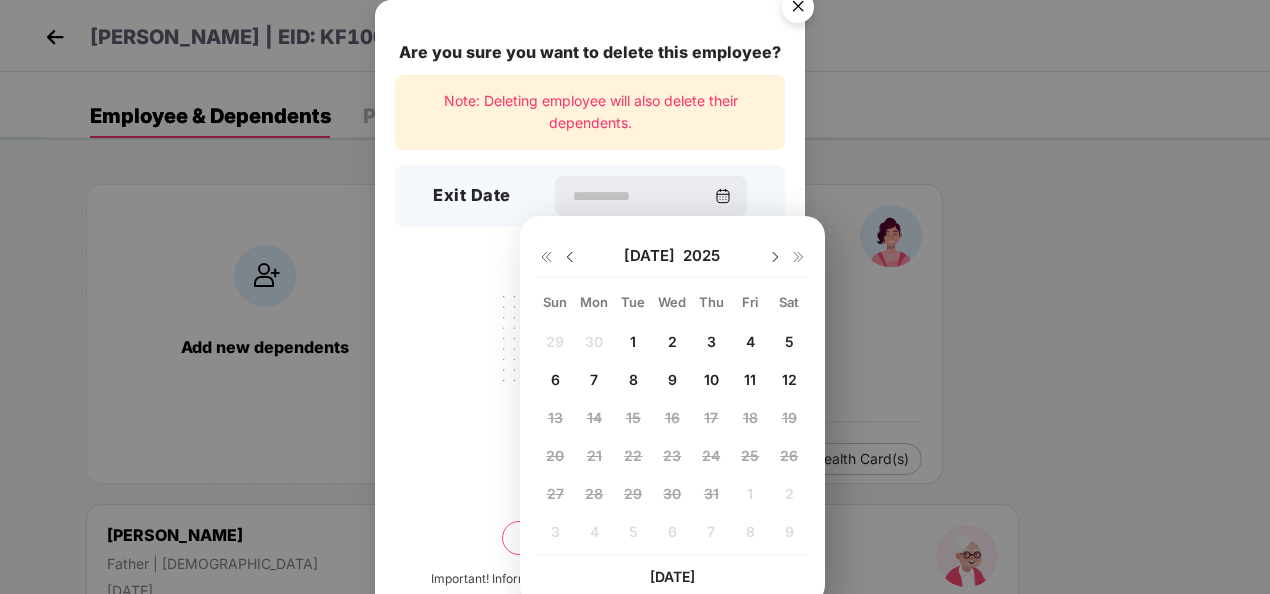 click on "Are you sure you want to delete this employee? Note: Deleting employee will also delete their dependents. Exit Date Delete permanently Important! Information once deleted, can’t be recovered." at bounding box center (635, 297) 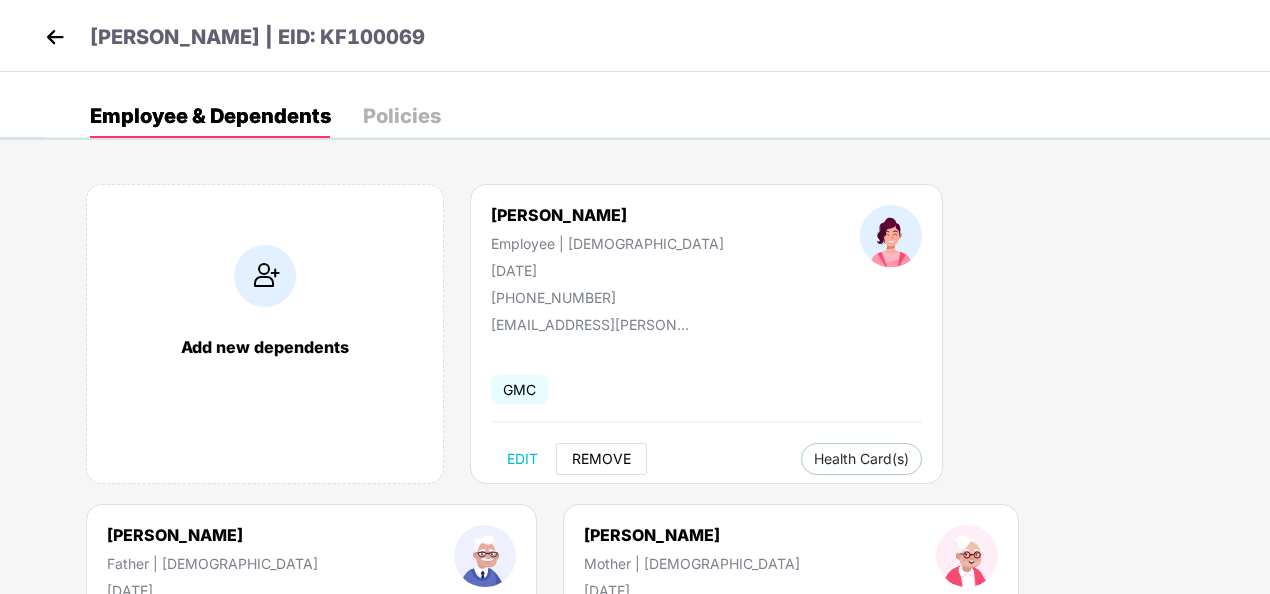 click on "REMOVE" at bounding box center [601, 459] 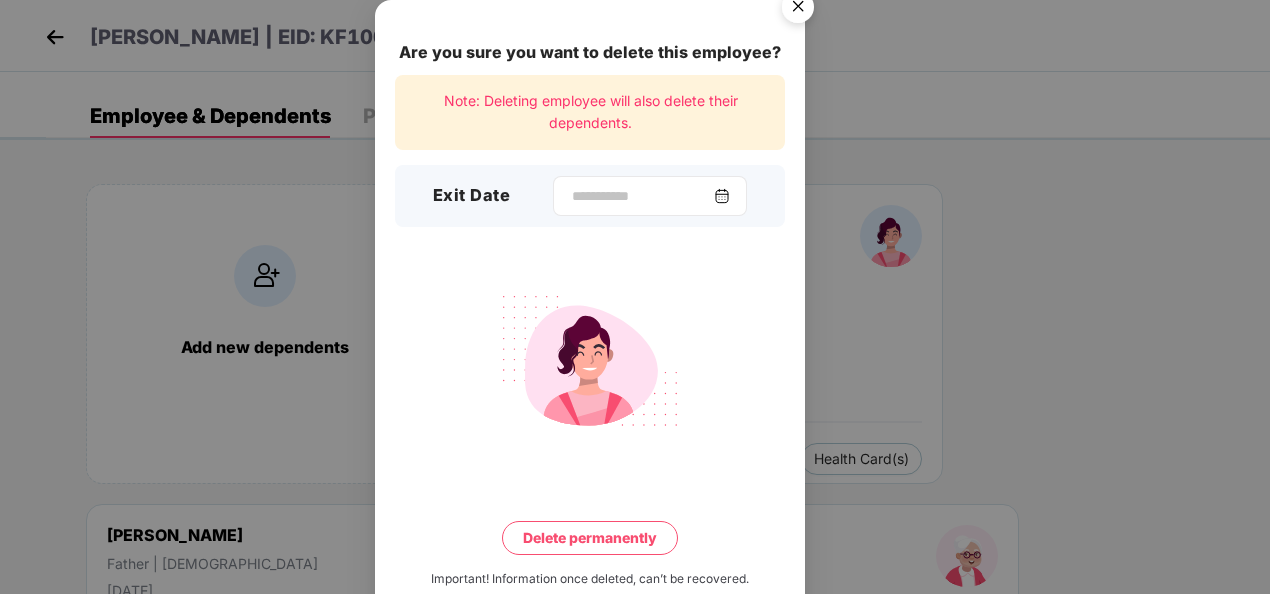 click at bounding box center [722, 196] 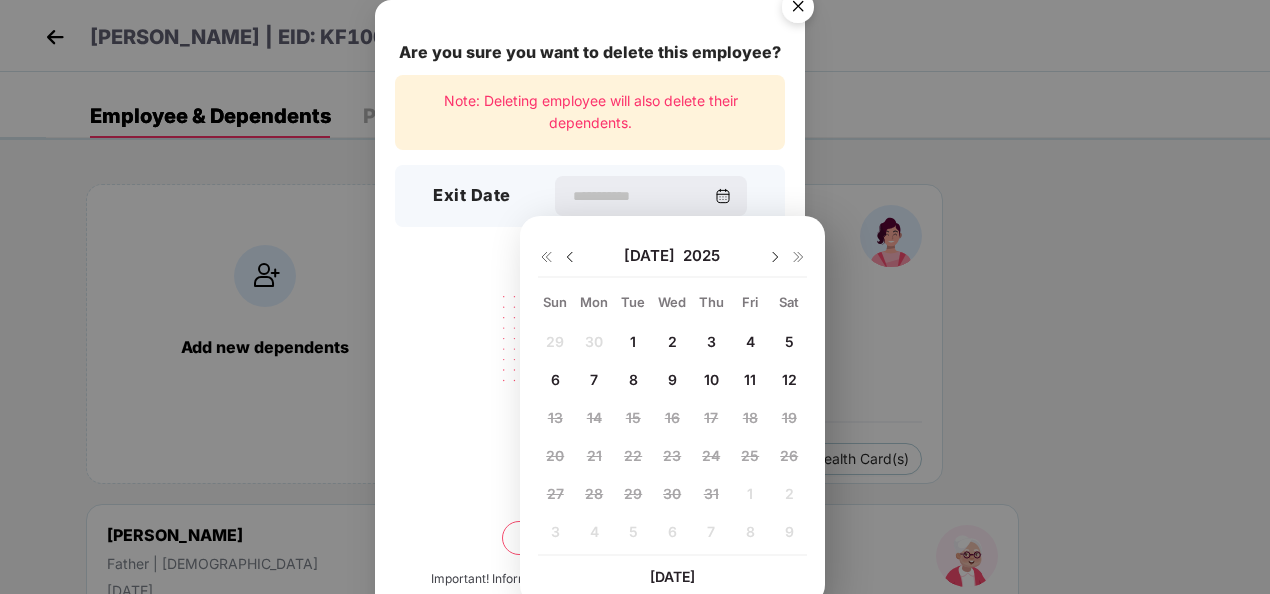 click on "11" at bounding box center [750, 379] 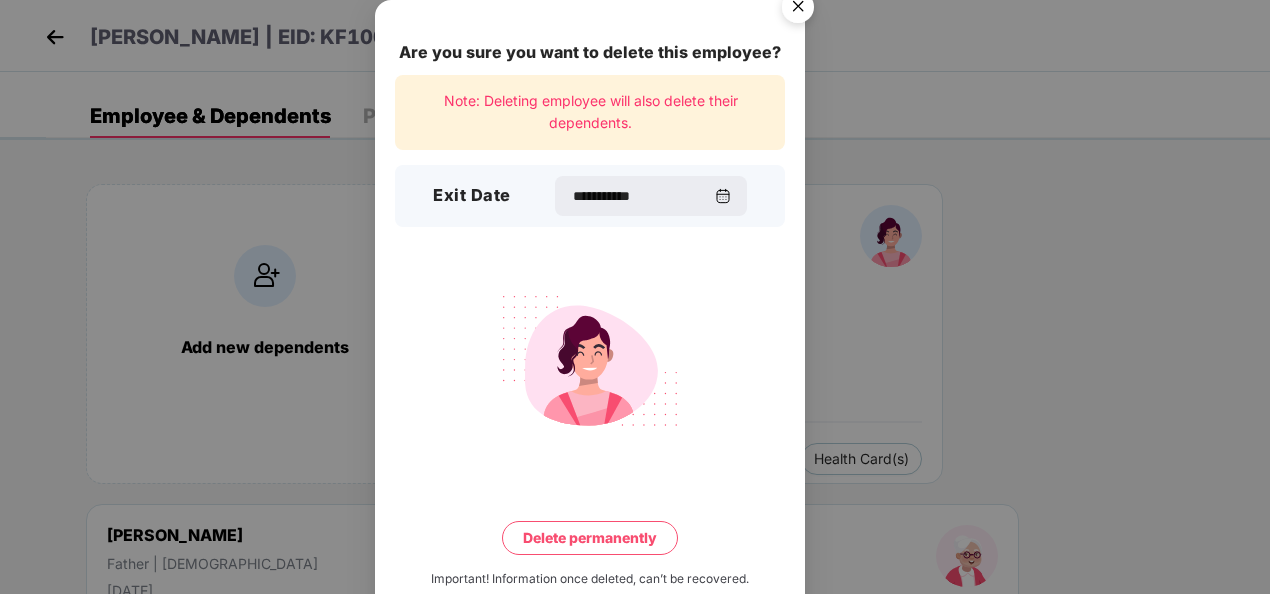 click on "Delete permanently" at bounding box center [590, 538] 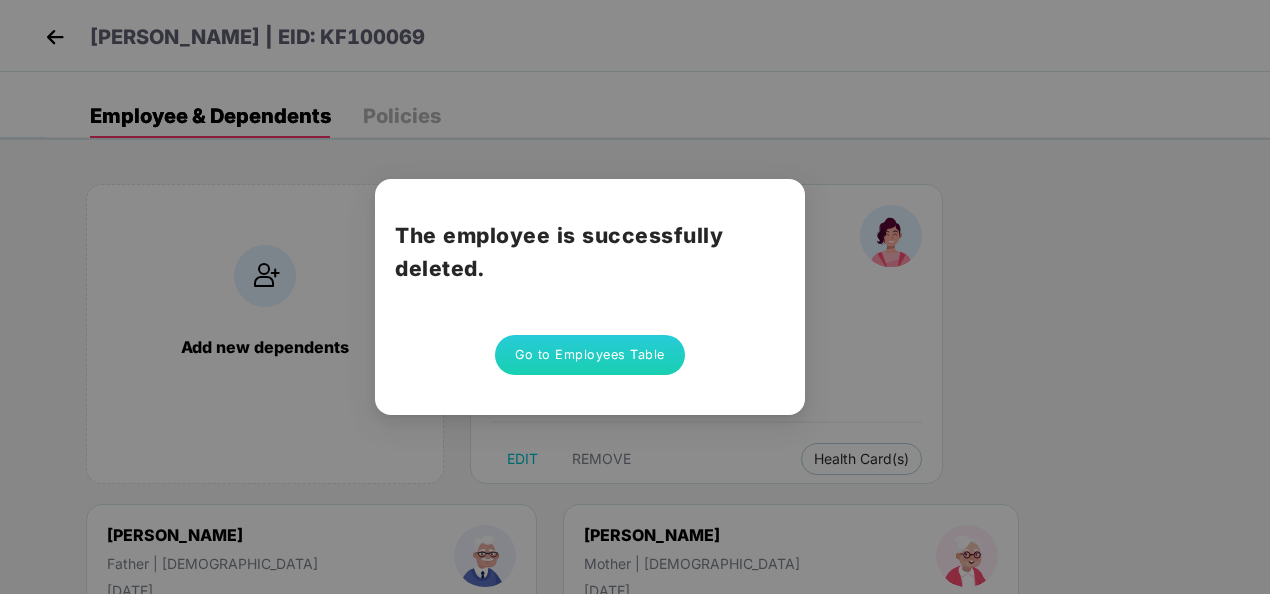 click on "Go to Employees Table" at bounding box center [590, 355] 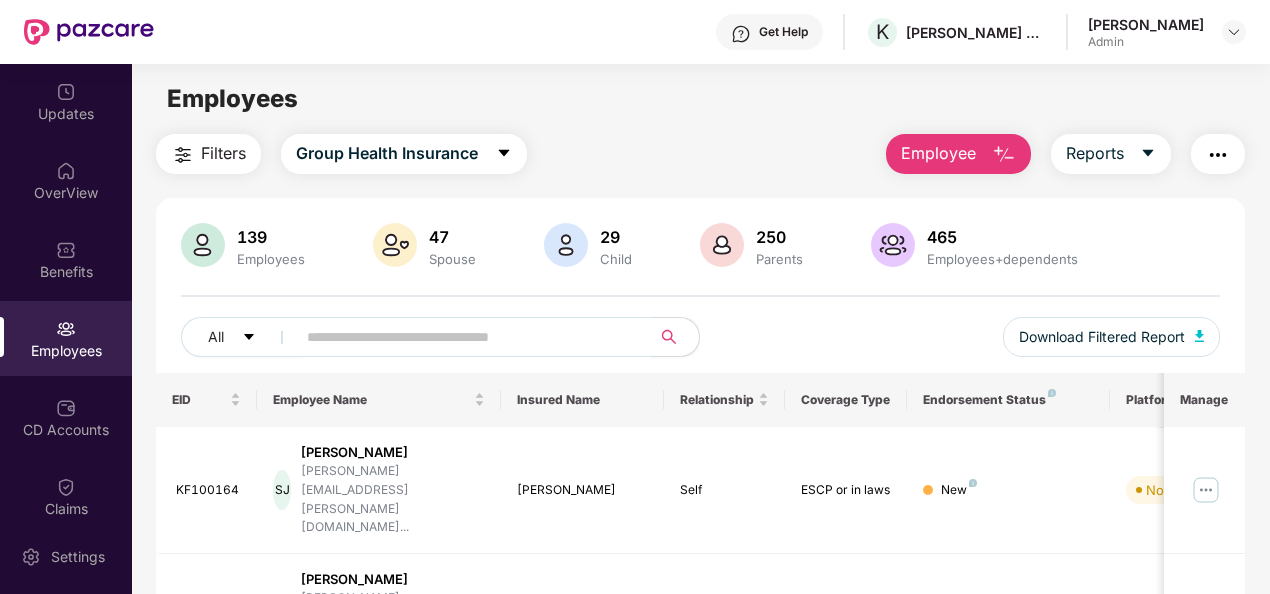 click at bounding box center [465, 337] 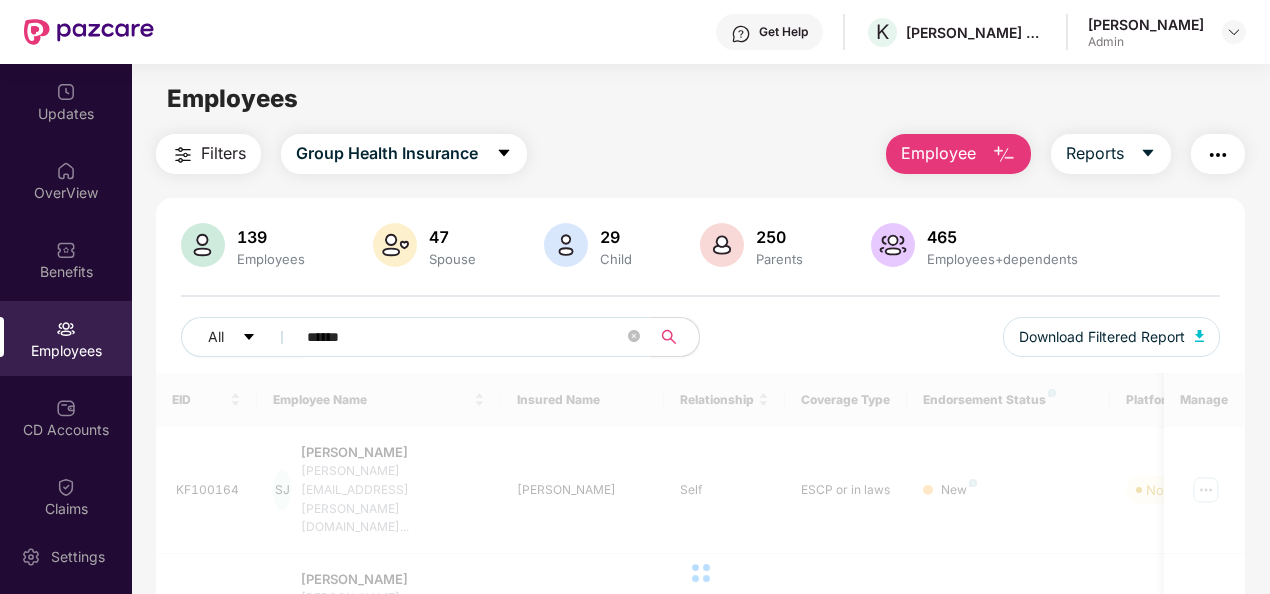 type on "******" 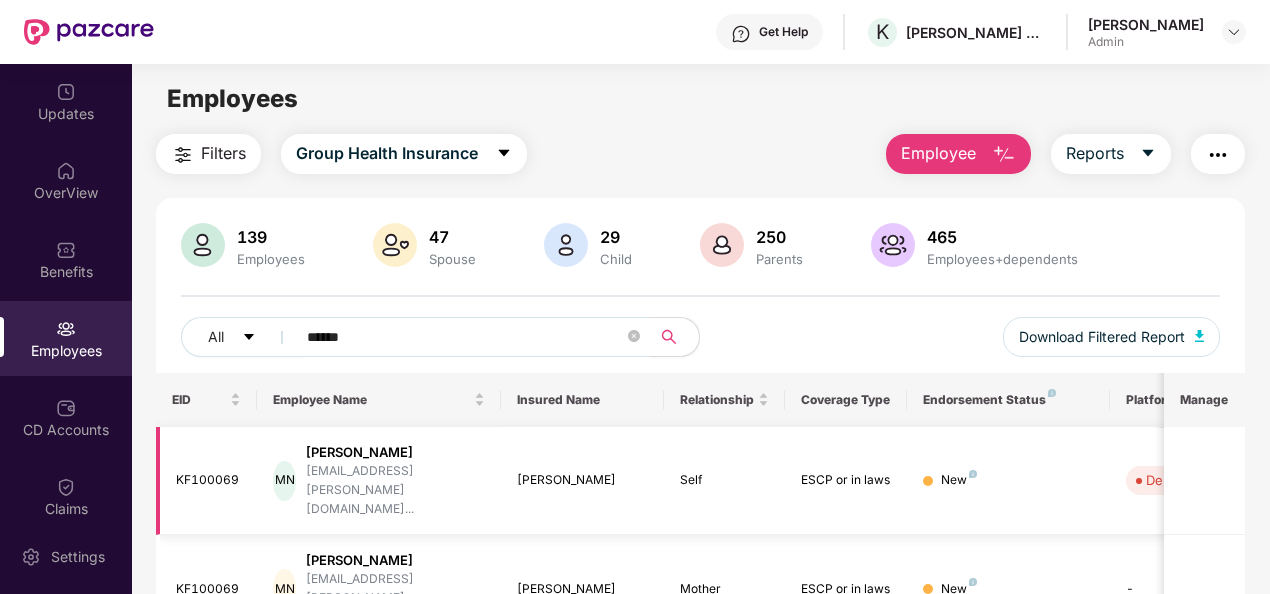 click at bounding box center (1204, 481) 